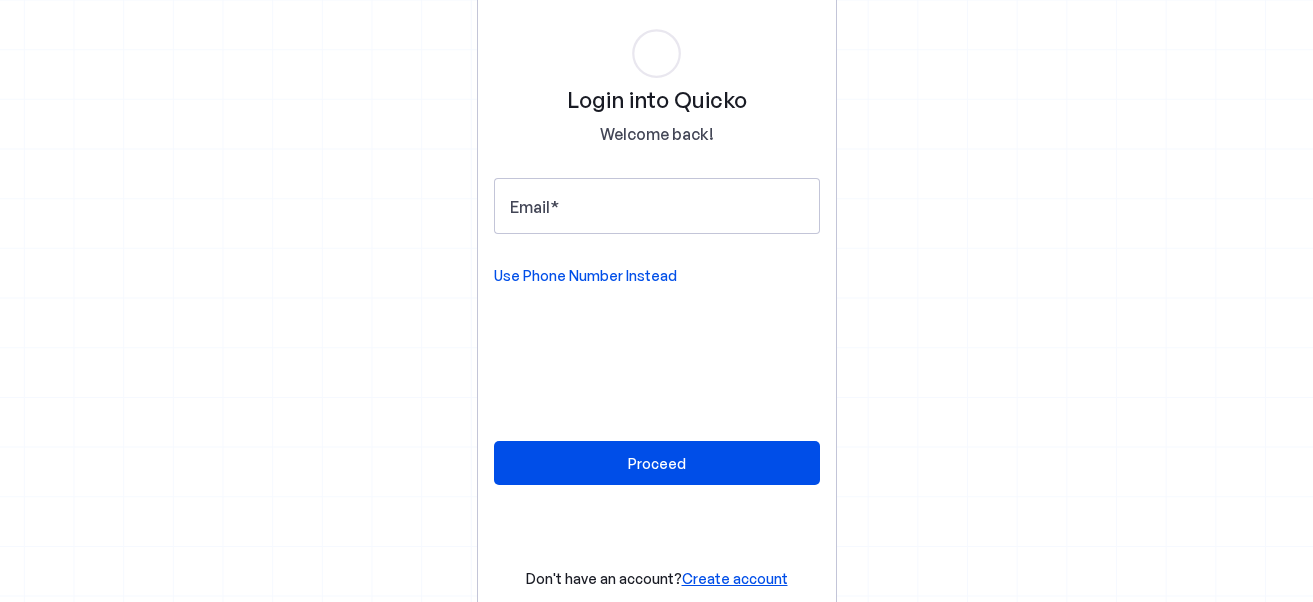 scroll, scrollTop: 0, scrollLeft: 0, axis: both 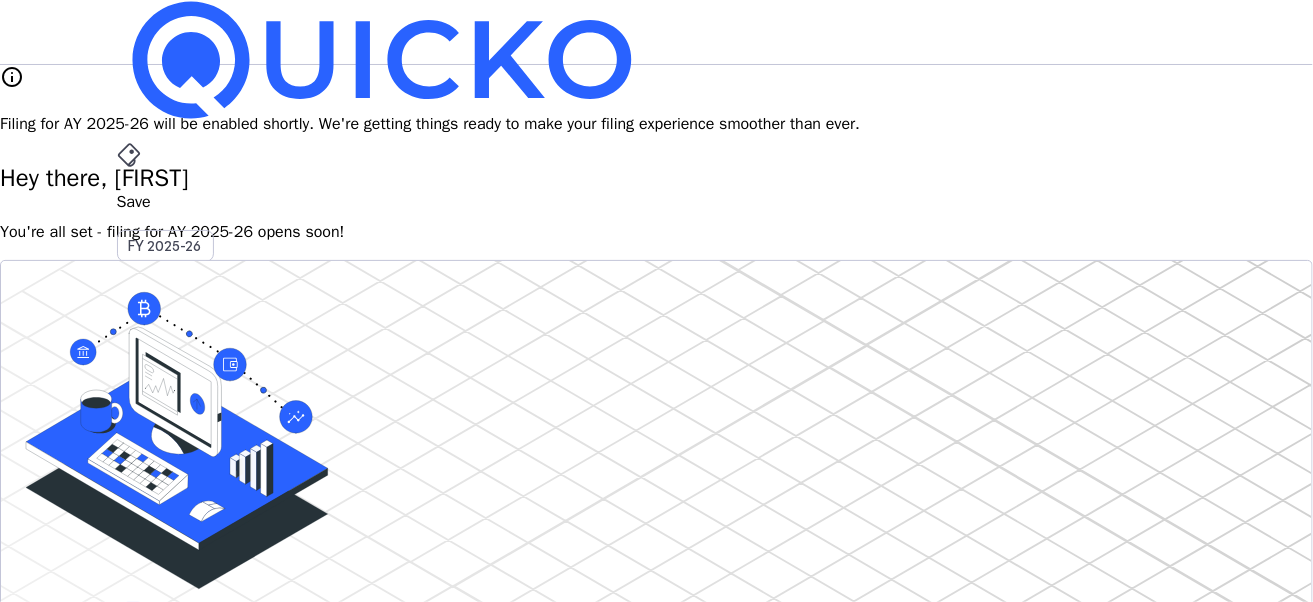 click on "AK" at bounding box center (133, 587) 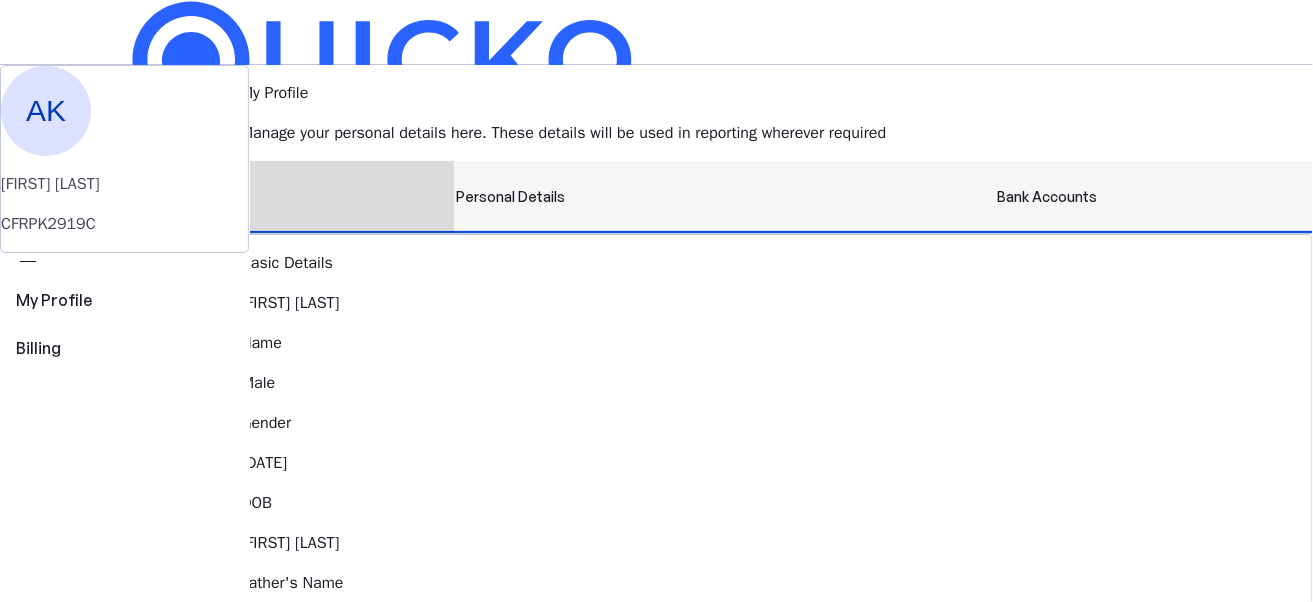 click on "Bank Accounts" at bounding box center (1047, 197) 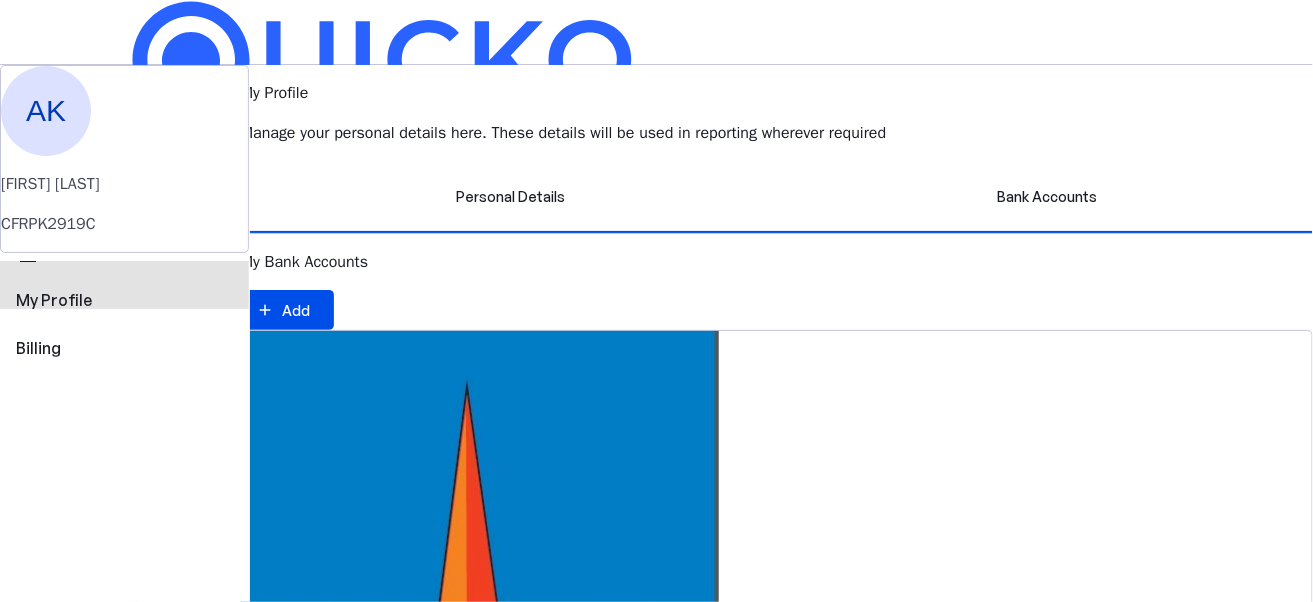 click on "My Profile" at bounding box center (124, 300) 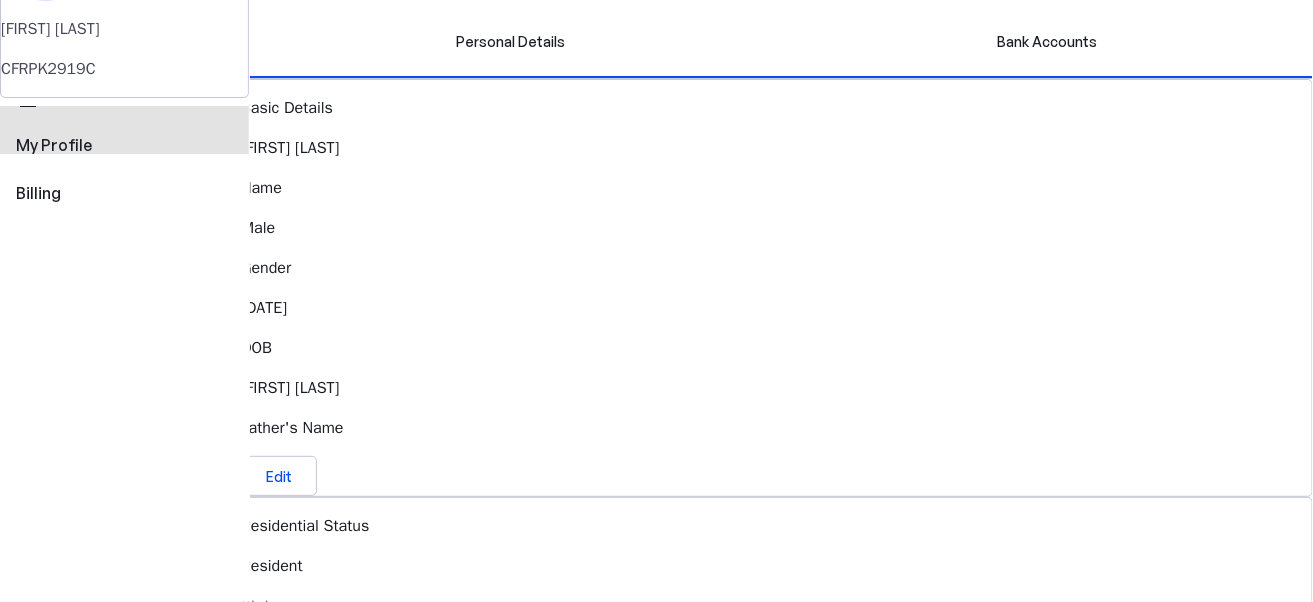 scroll, scrollTop: 0, scrollLeft: 0, axis: both 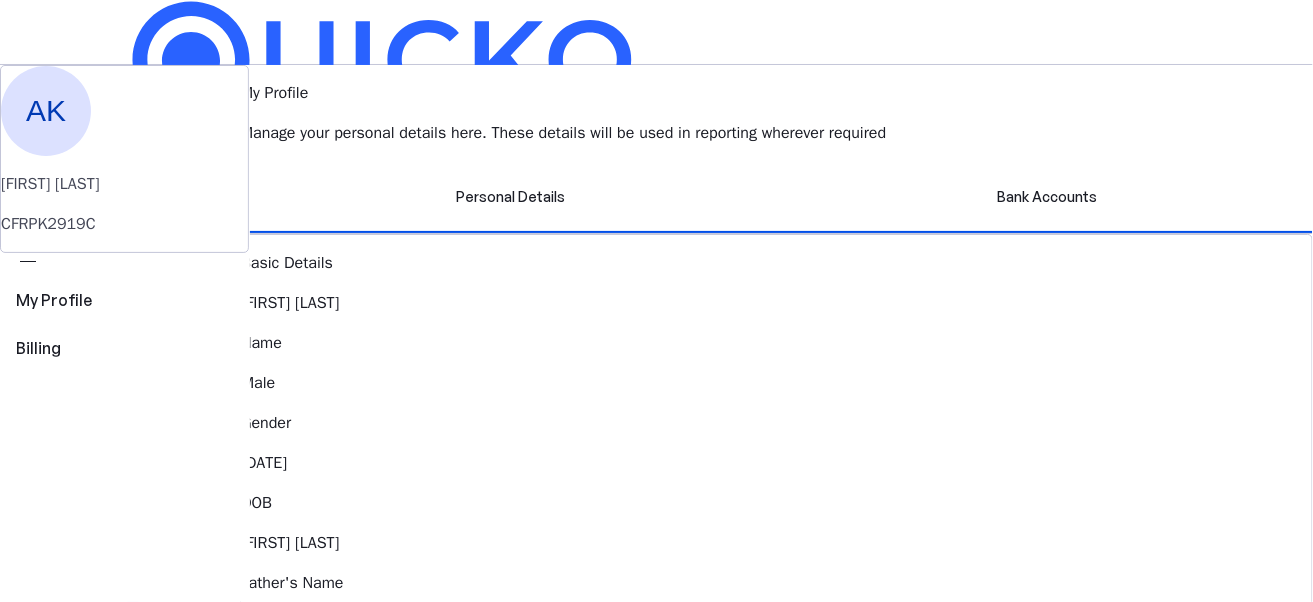 click on "More  arrow_drop_down" at bounding box center [657, 519] 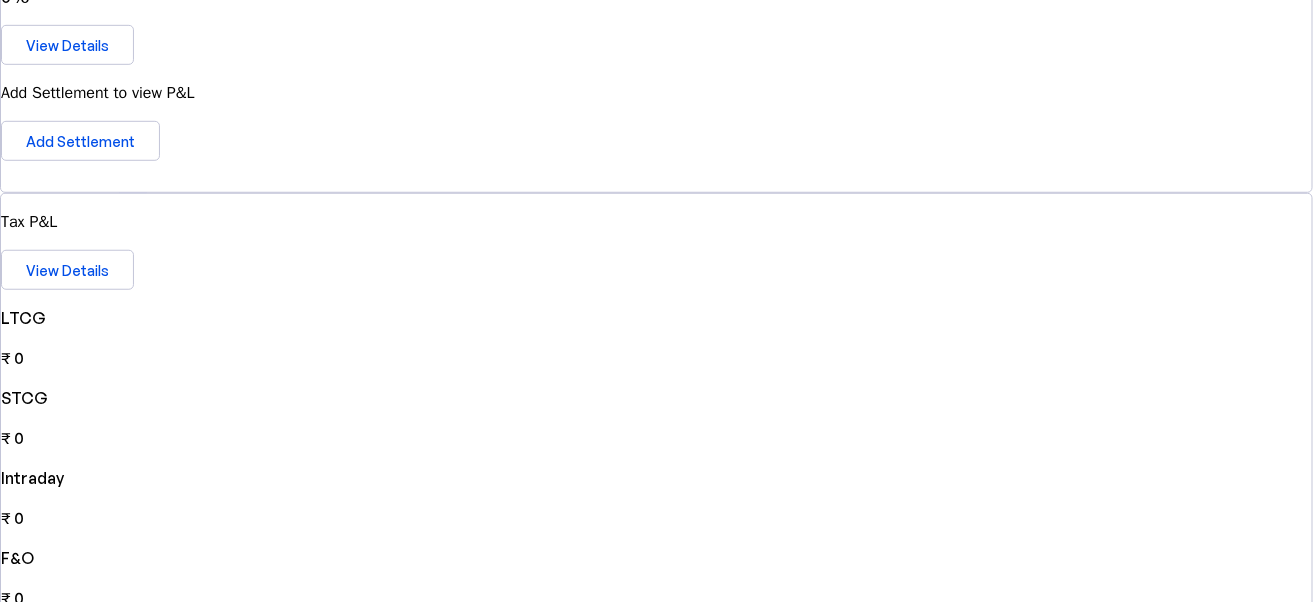 scroll, scrollTop: 177, scrollLeft: 0, axis: vertical 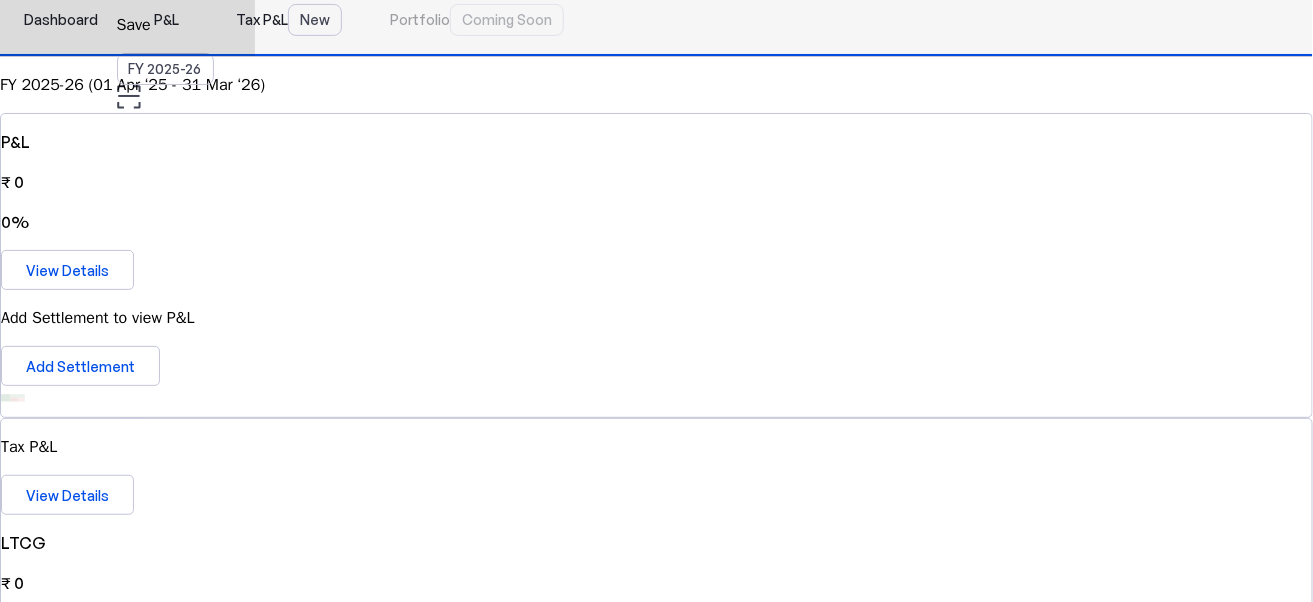click on "Tax P&L  New" at bounding box center [289, 20] 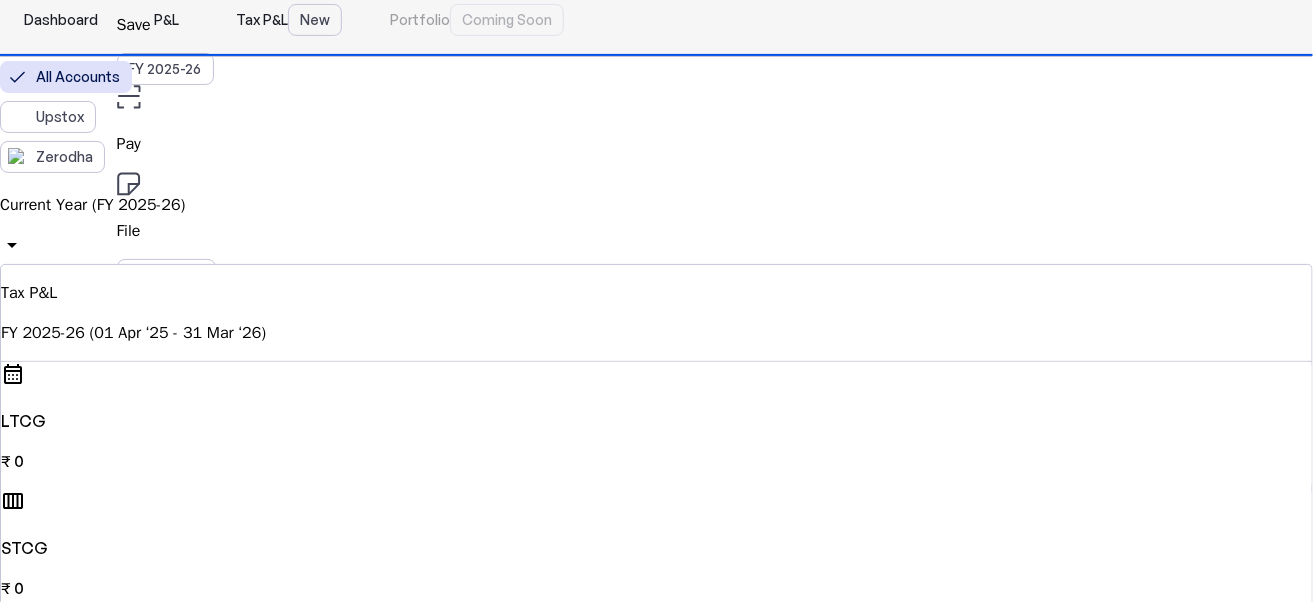 scroll, scrollTop: 0, scrollLeft: 0, axis: both 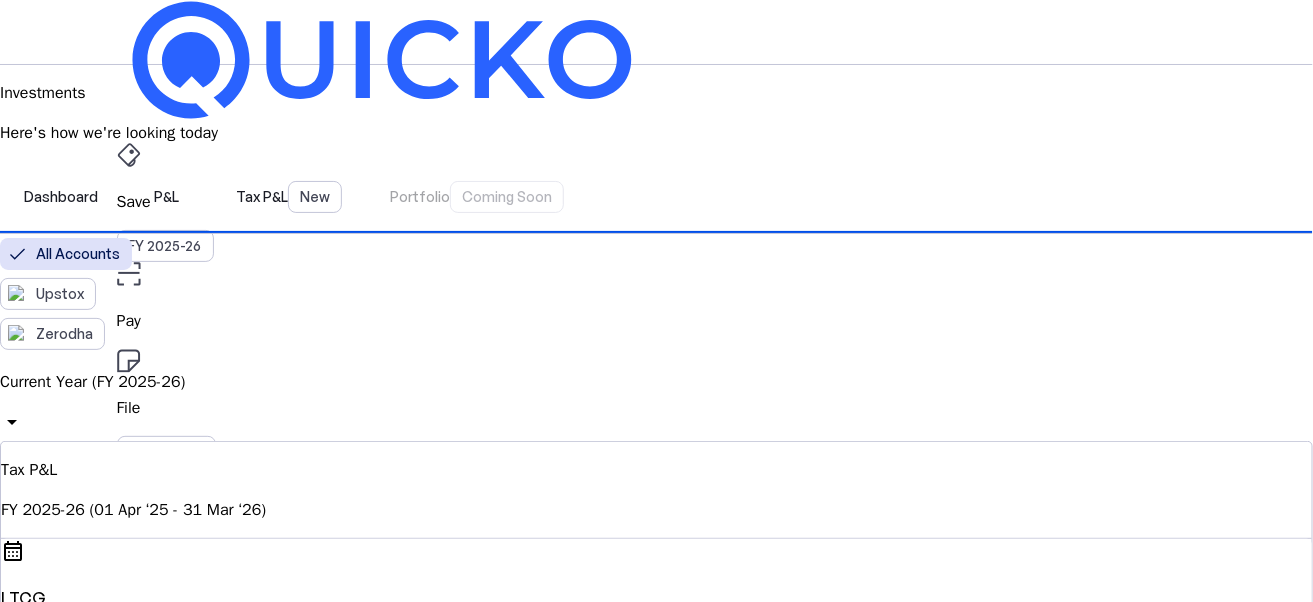 click at bounding box center [169, 623] 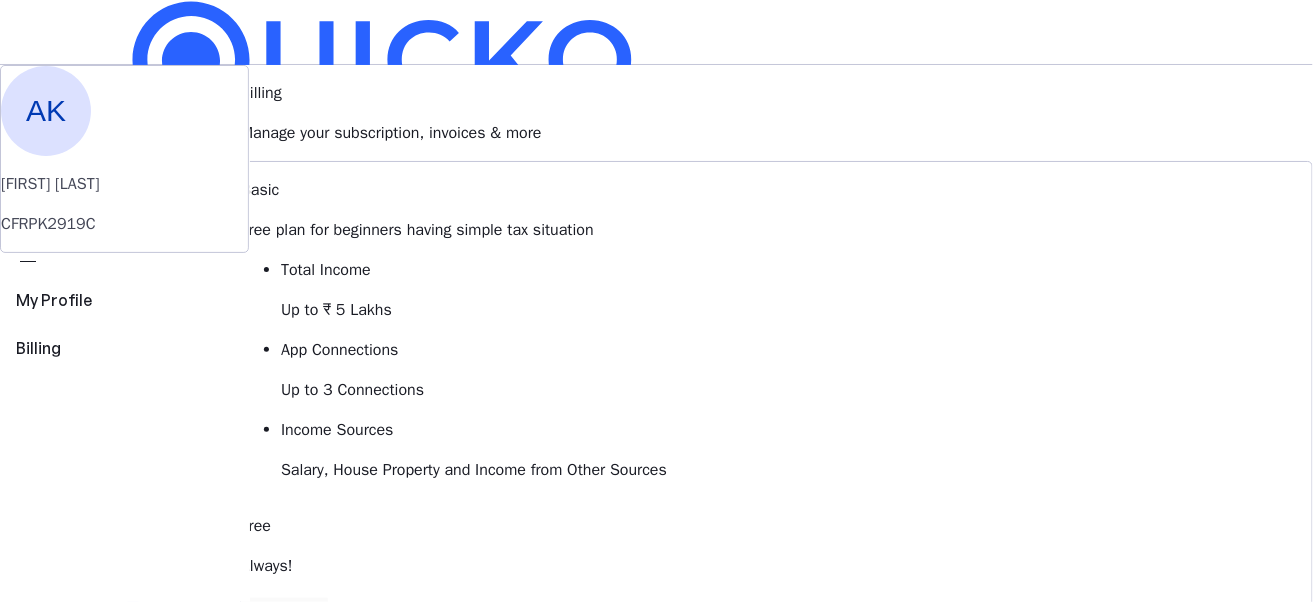 click on "Save FY 2025-26  Pay   File AY 2025-26  More  arrow_drop_down  [STATE]   Upgrade   [STATE]  [FIRST] [LAST] CFRPK2919C perm_identity My Profile view_carousel Billing Billing Manage your subscription, invoices & more Basic Free plan for beginners having simple tax situation  Total Income Up to ₹ 5 Lakhs App Connections Up to 3 Connections Income Sources Salary, House Property and Income from Other Sources Free Always! Current Plan Essential Step-up plan for individuals having diverse income sources  Total Income Up to ₹10 Lakhs App Connections Up to 5 Connections Income Sources Basic plus Capital Gains and Business & Profession Starts at ₹ 149 per month, billed annually Upgrade to Essential Elite Best Value! All-inclusive plan for individuals having hight net worth Total Income Unlimited App Connections Unlimited Income Sources All Income Sources including Foreign Income  Starts at  ₹ 199  per month, billed annually  Upgrade to Elite  View Comparison keyboard_arrow_down Billings history chevron_right FAQs" at bounding box center [656, 1216] 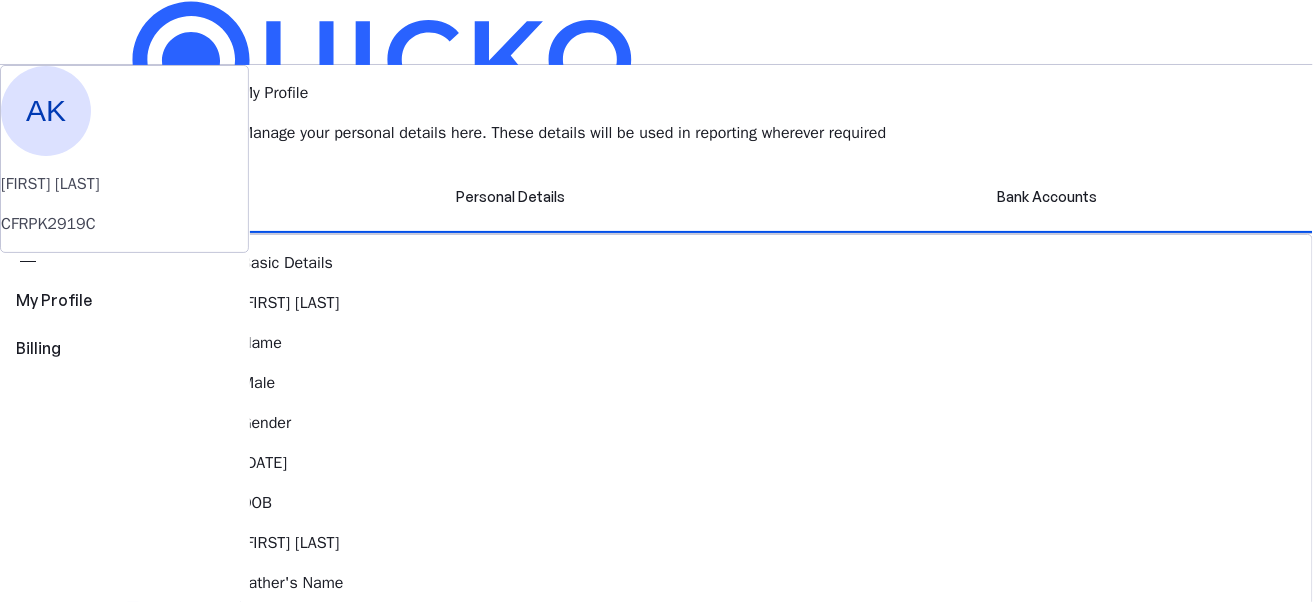 click on "AK" at bounding box center (133, 587) 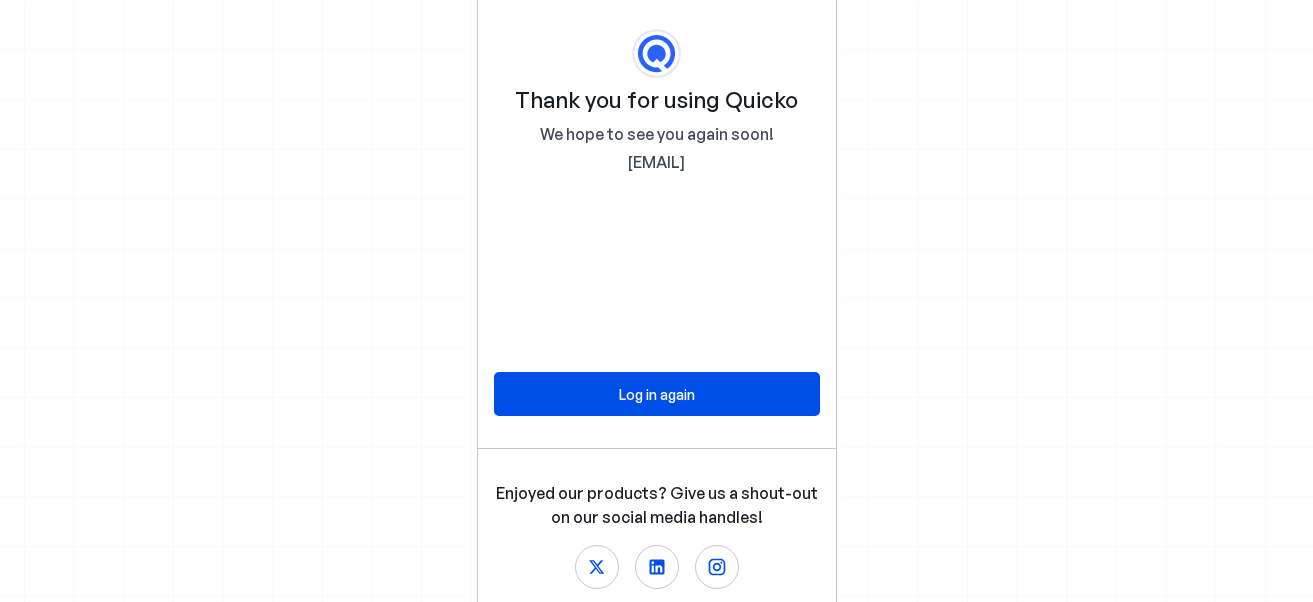 scroll, scrollTop: 0, scrollLeft: 0, axis: both 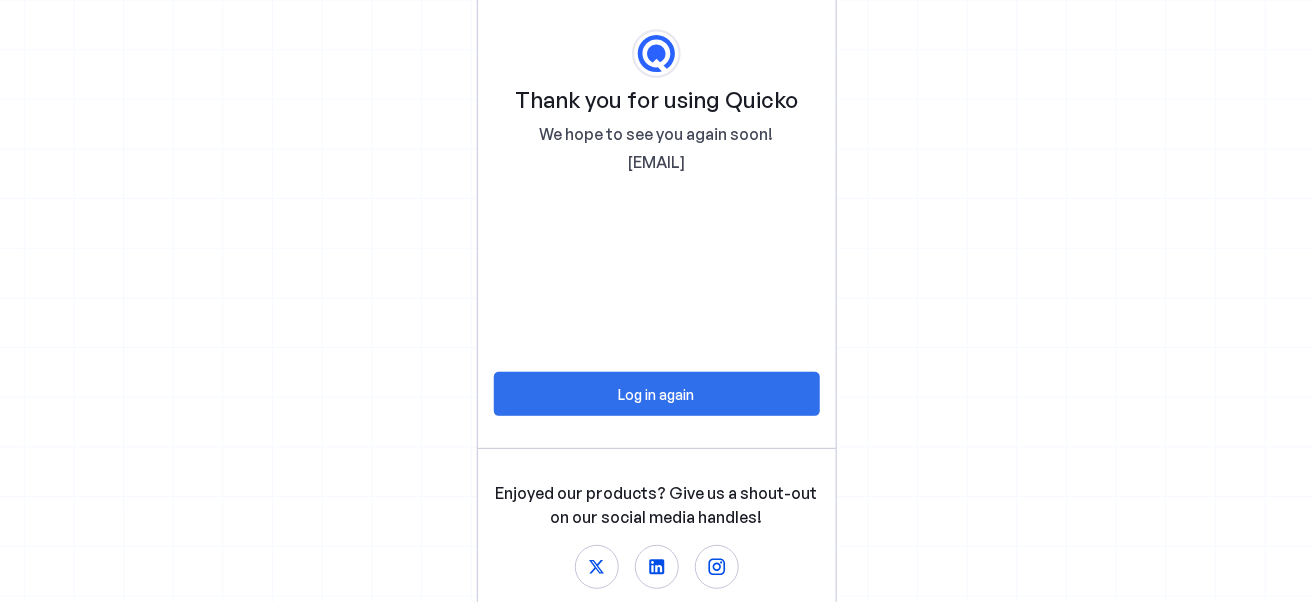 click at bounding box center (657, 394) 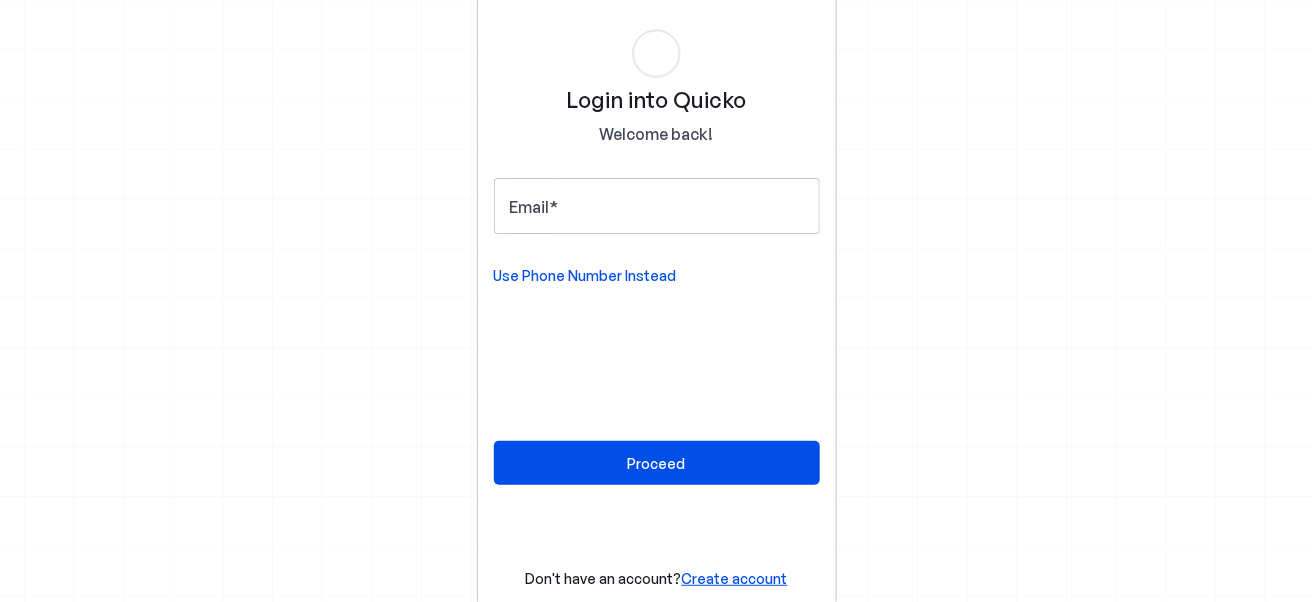 click on "Login into Quicko  Welcome back!  Email Use Phone Number Instead Proceed Don't have an account?  Create account" at bounding box center [656, 301] 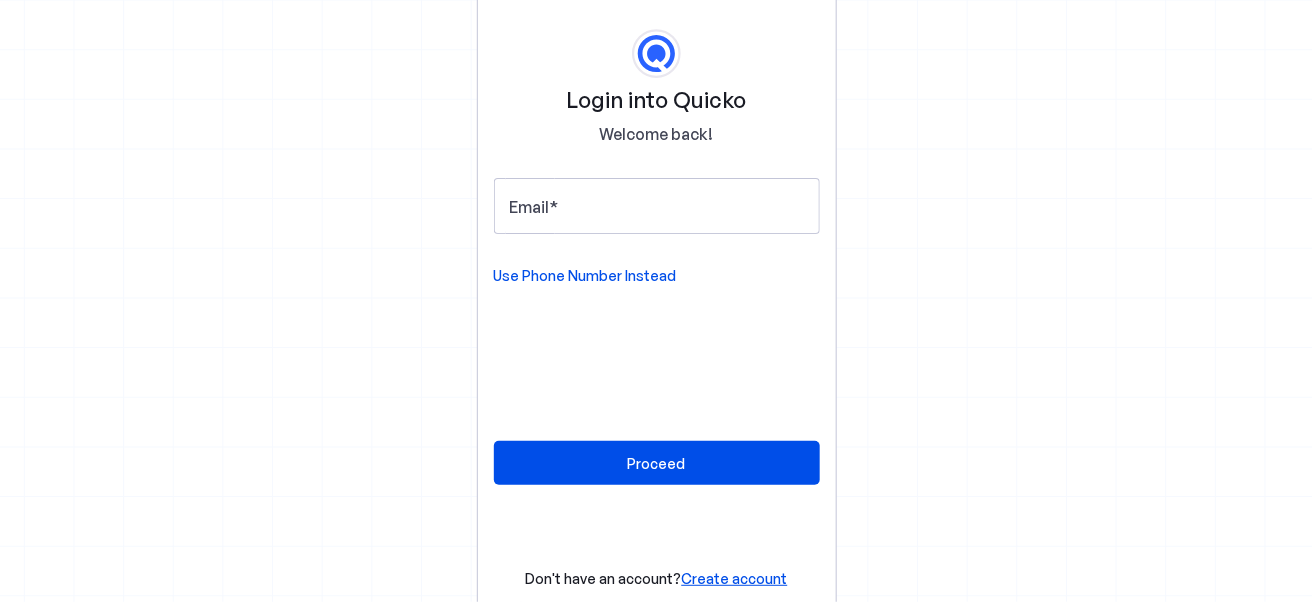 click on "Create account" at bounding box center (735, 578) 